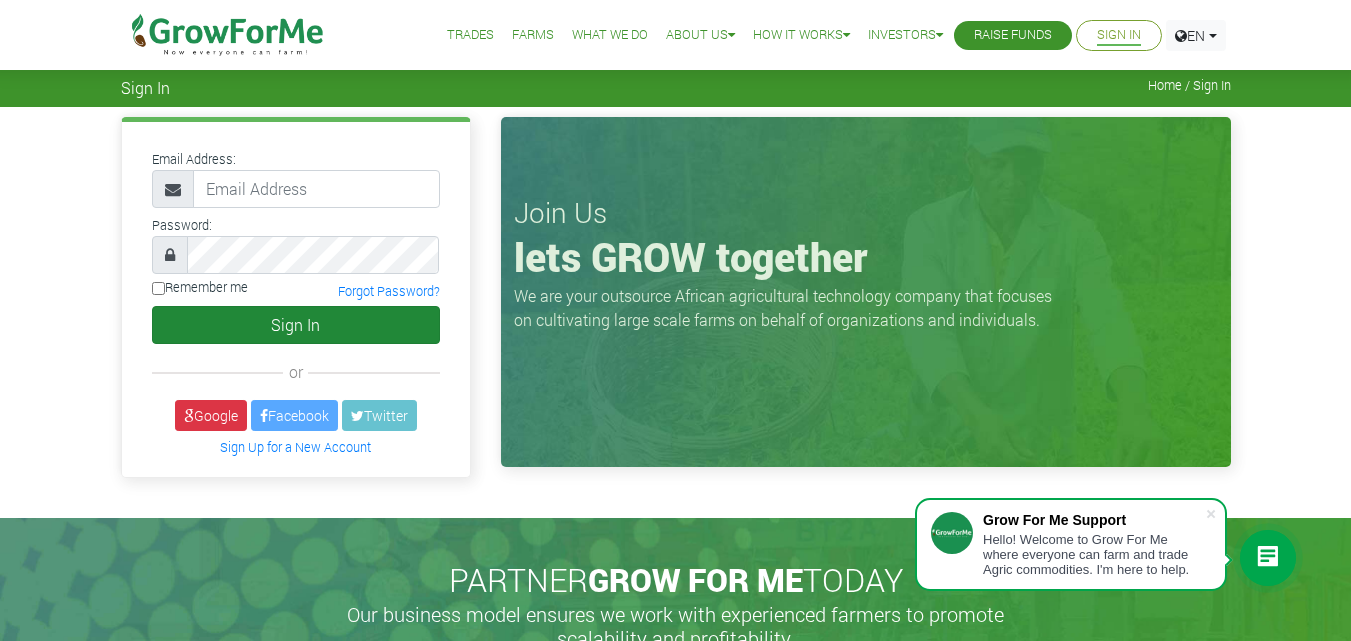 scroll, scrollTop: 0, scrollLeft: 0, axis: both 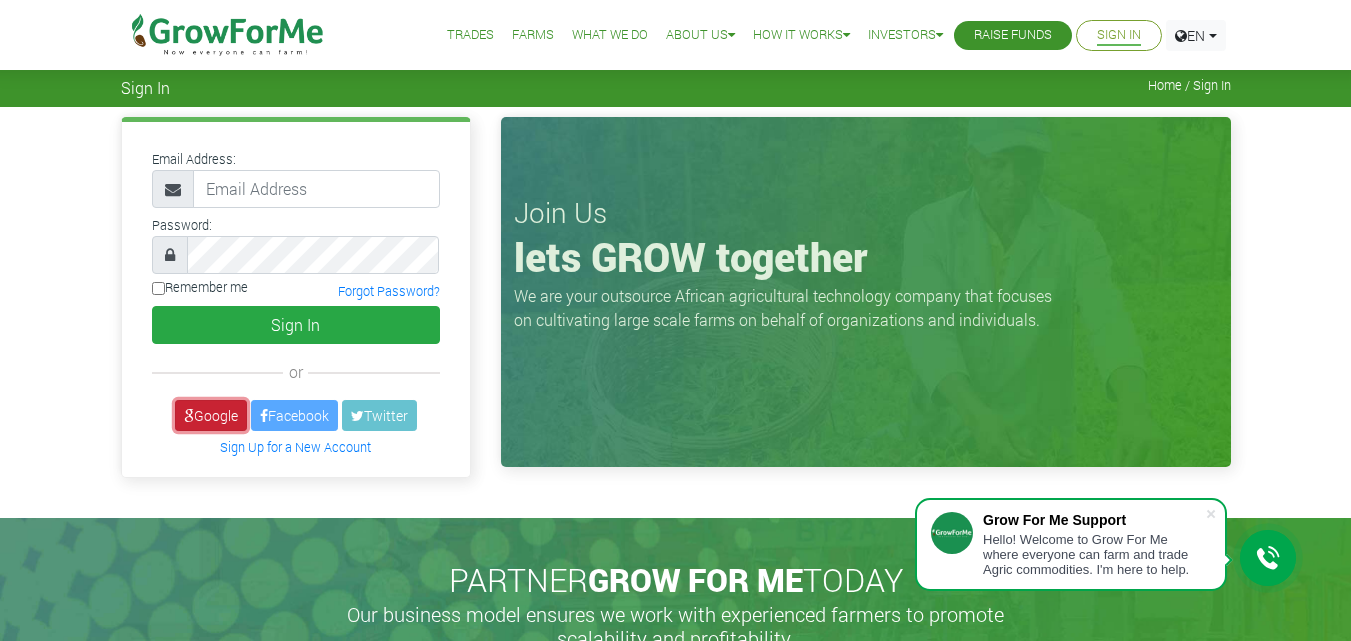 click on "Google" at bounding box center [211, 415] 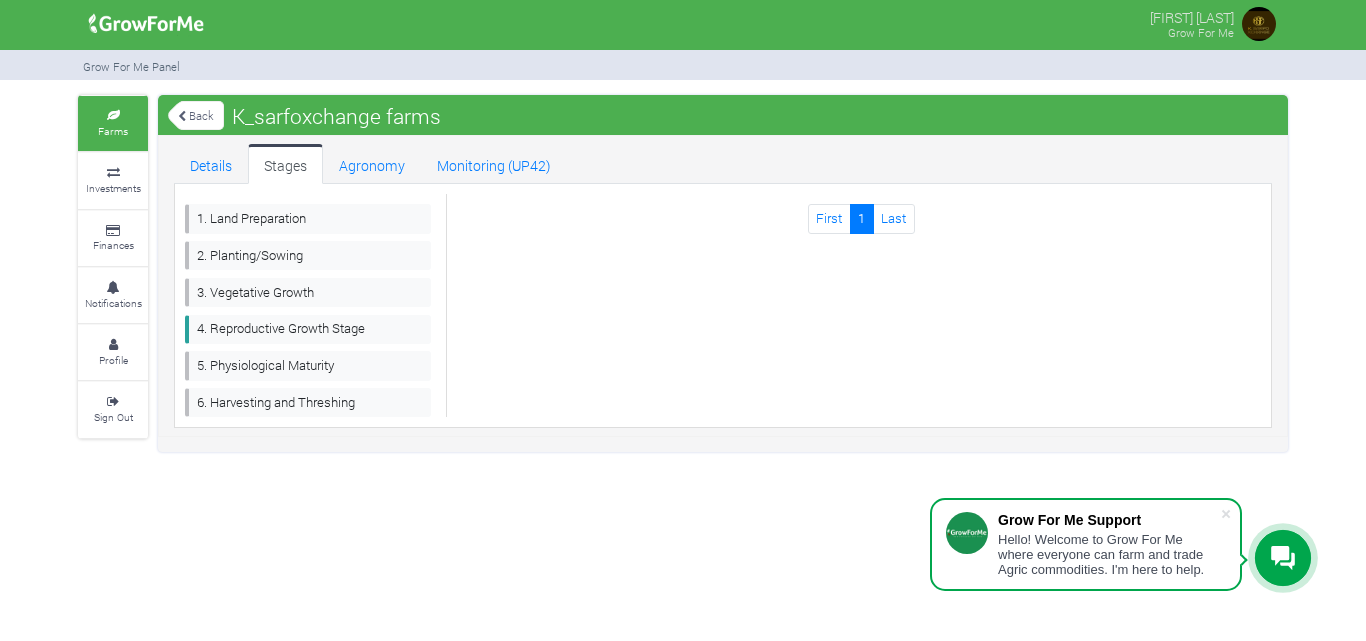 scroll, scrollTop: 0, scrollLeft: 0, axis: both 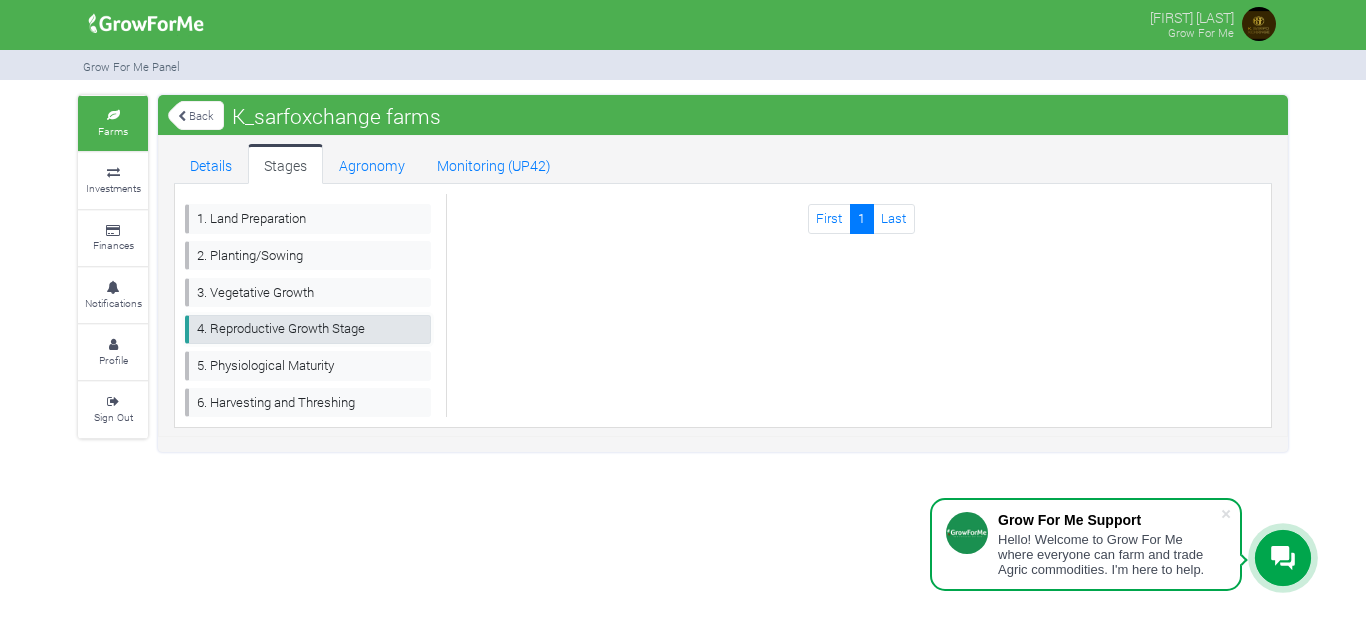 click on "4. Reproductive Growth Stage" at bounding box center [308, 329] 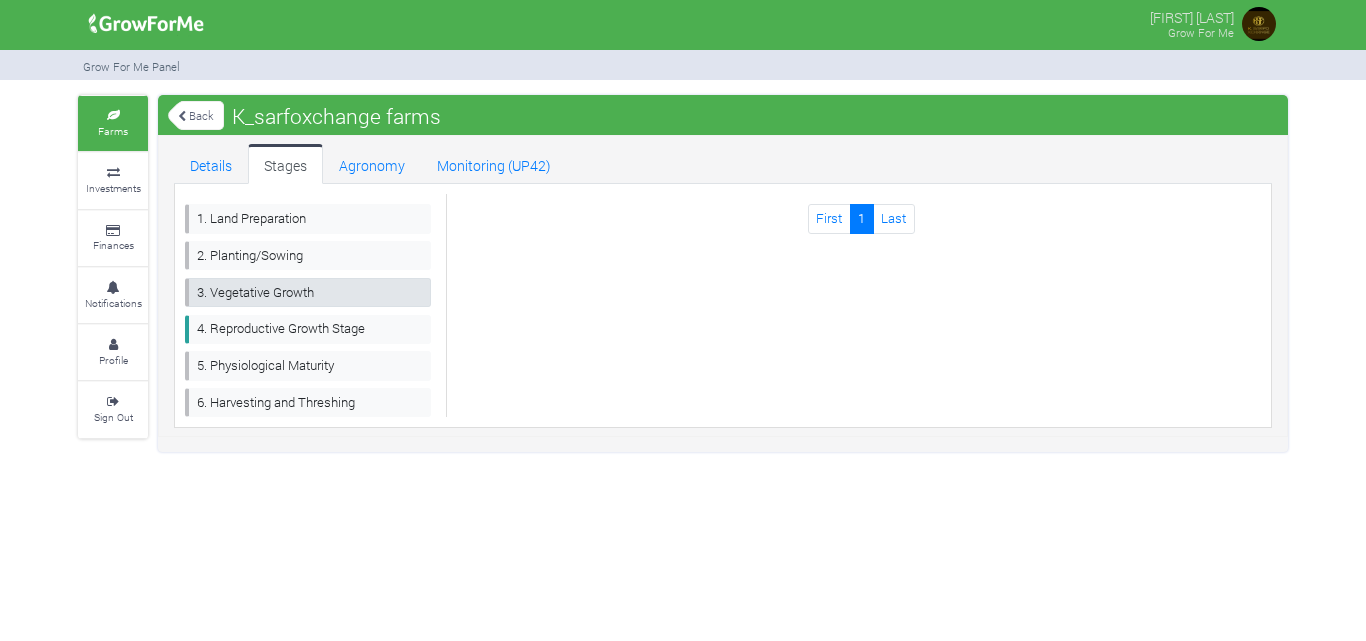 scroll, scrollTop: 0, scrollLeft: 0, axis: both 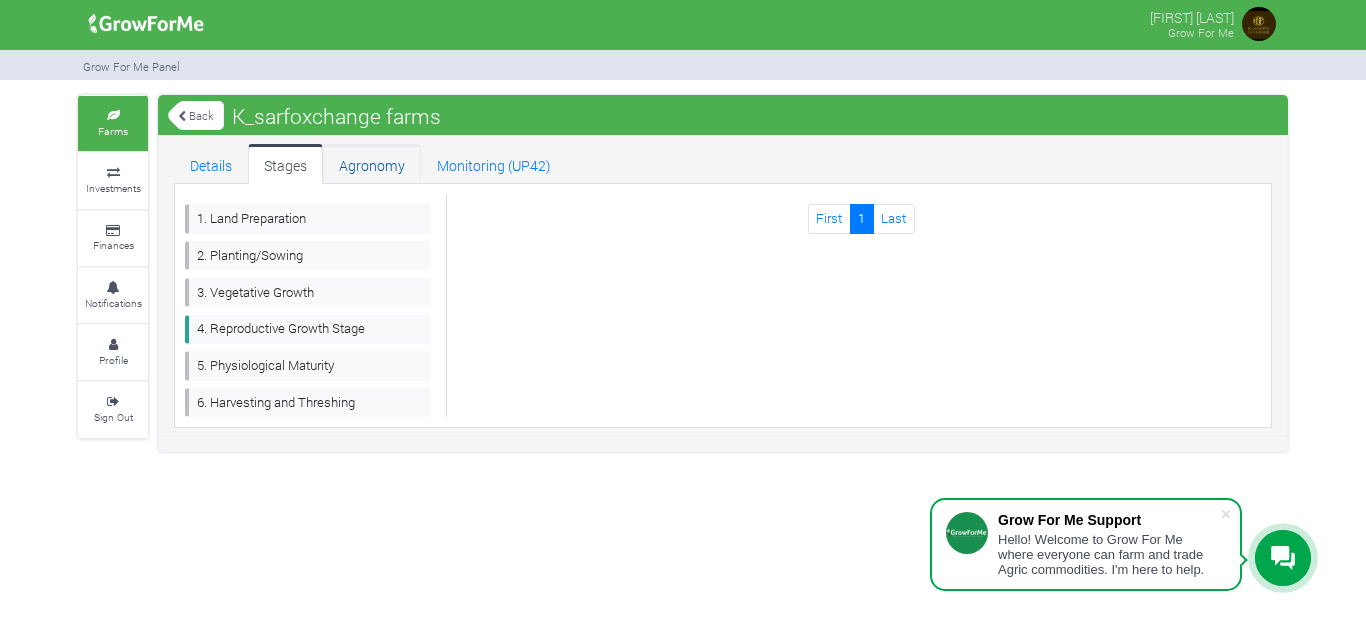 click on "Agronomy" at bounding box center [372, 164] 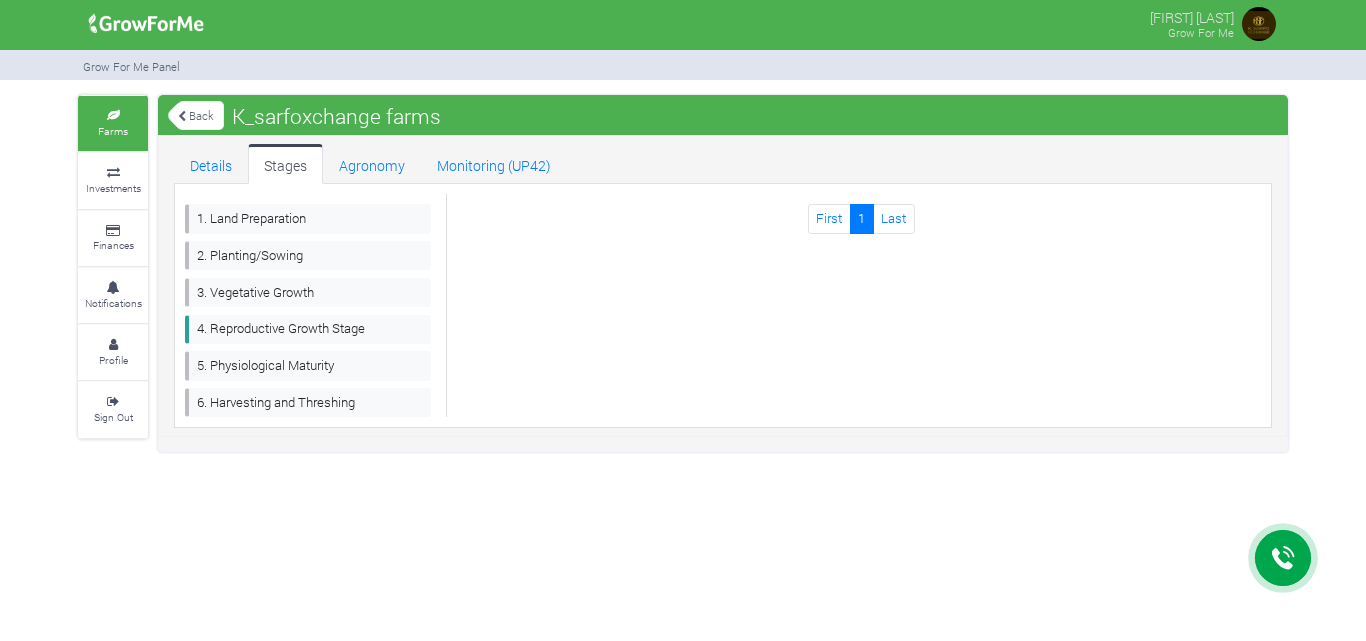 scroll, scrollTop: 0, scrollLeft: 0, axis: both 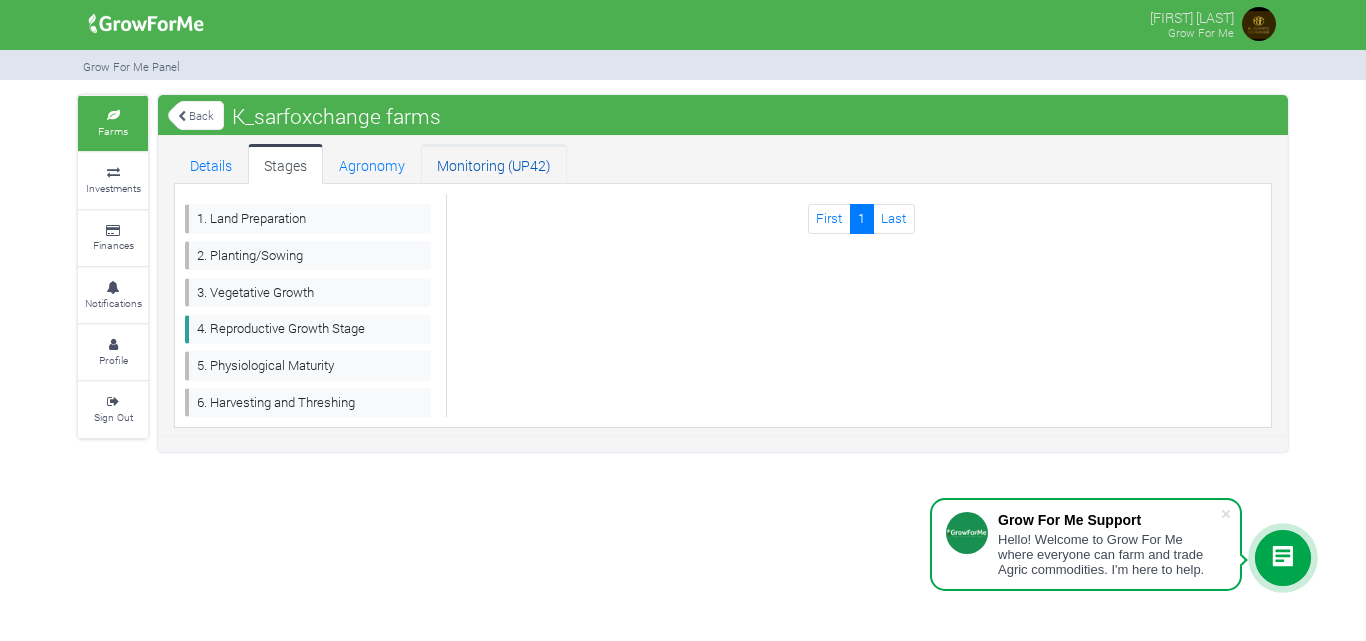 click on "Monitoring (UP42)" at bounding box center (494, 164) 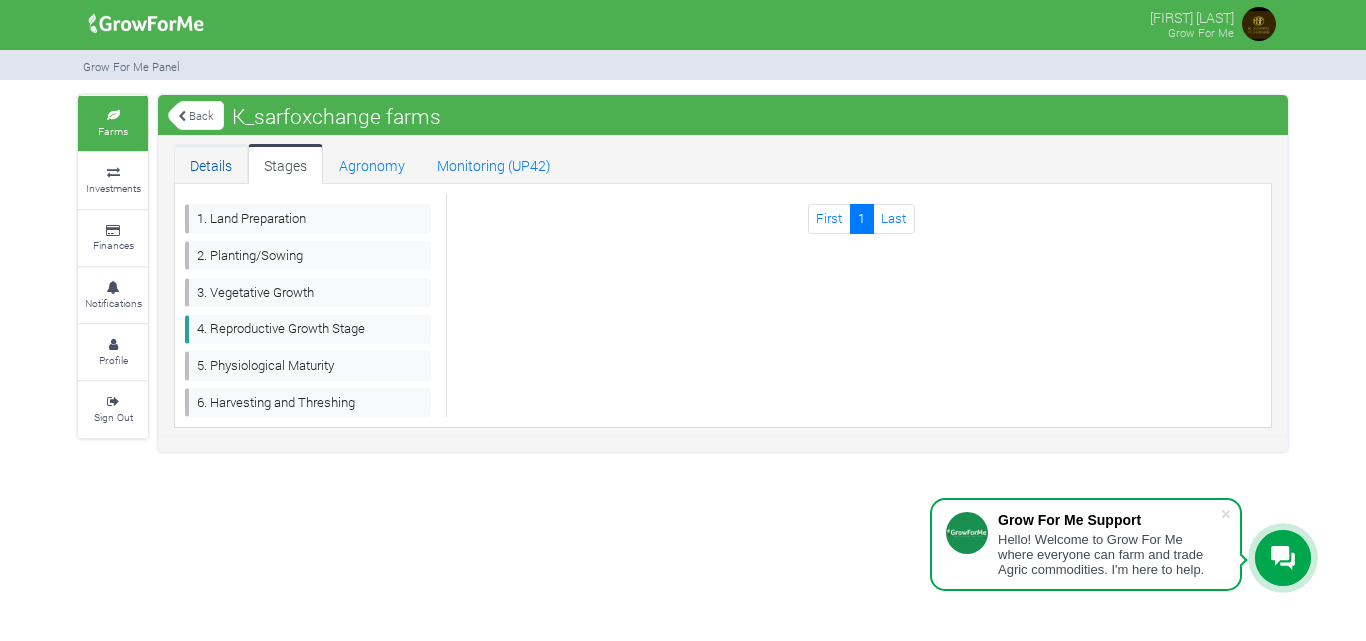 click on "Details" at bounding box center [211, 164] 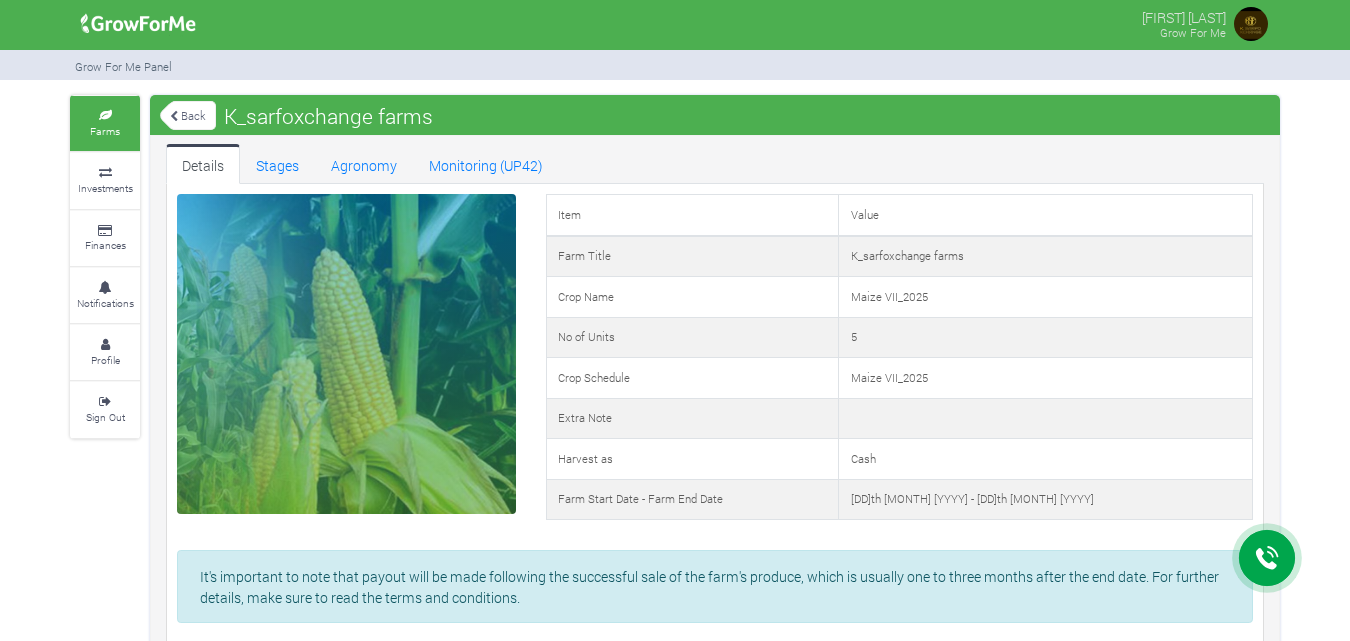 scroll, scrollTop: 0, scrollLeft: 0, axis: both 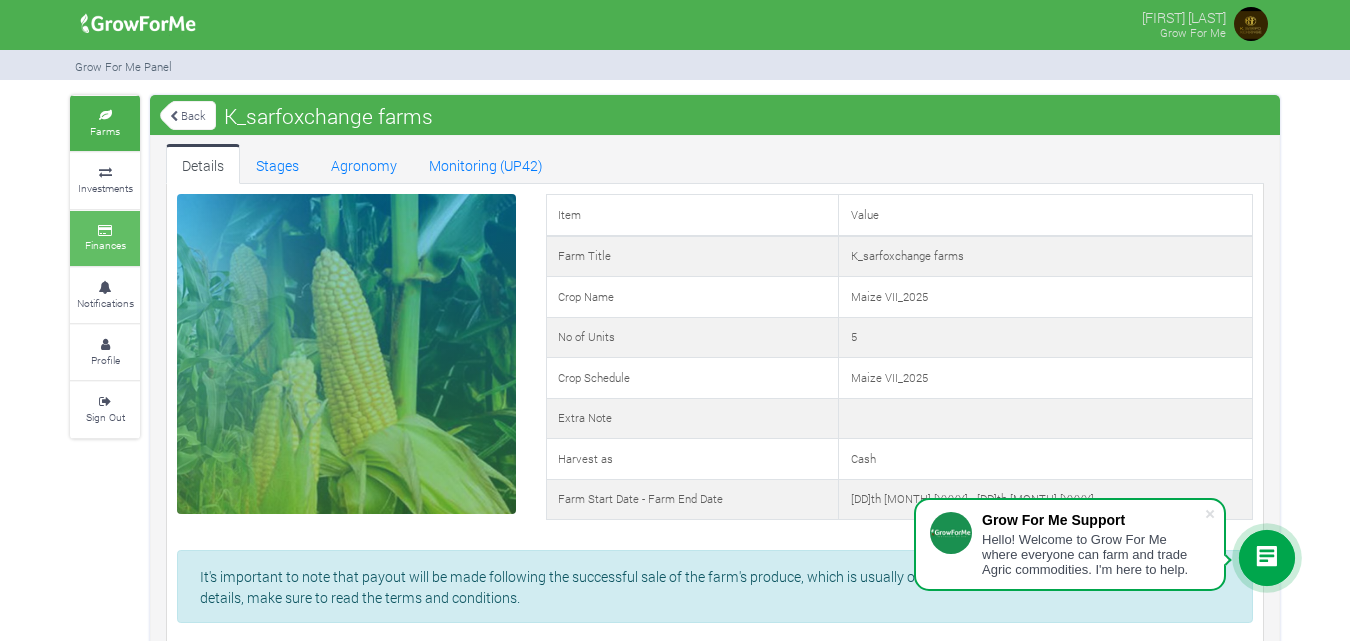click at bounding box center (105, 231) 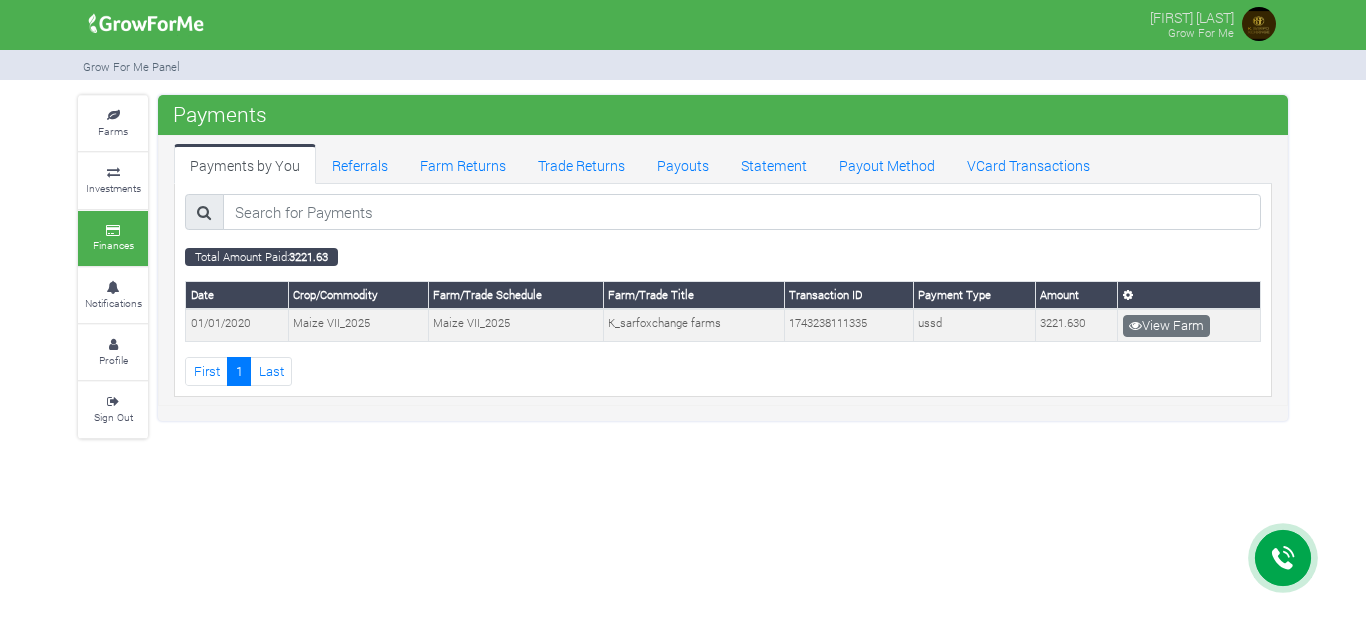 scroll, scrollTop: 0, scrollLeft: 0, axis: both 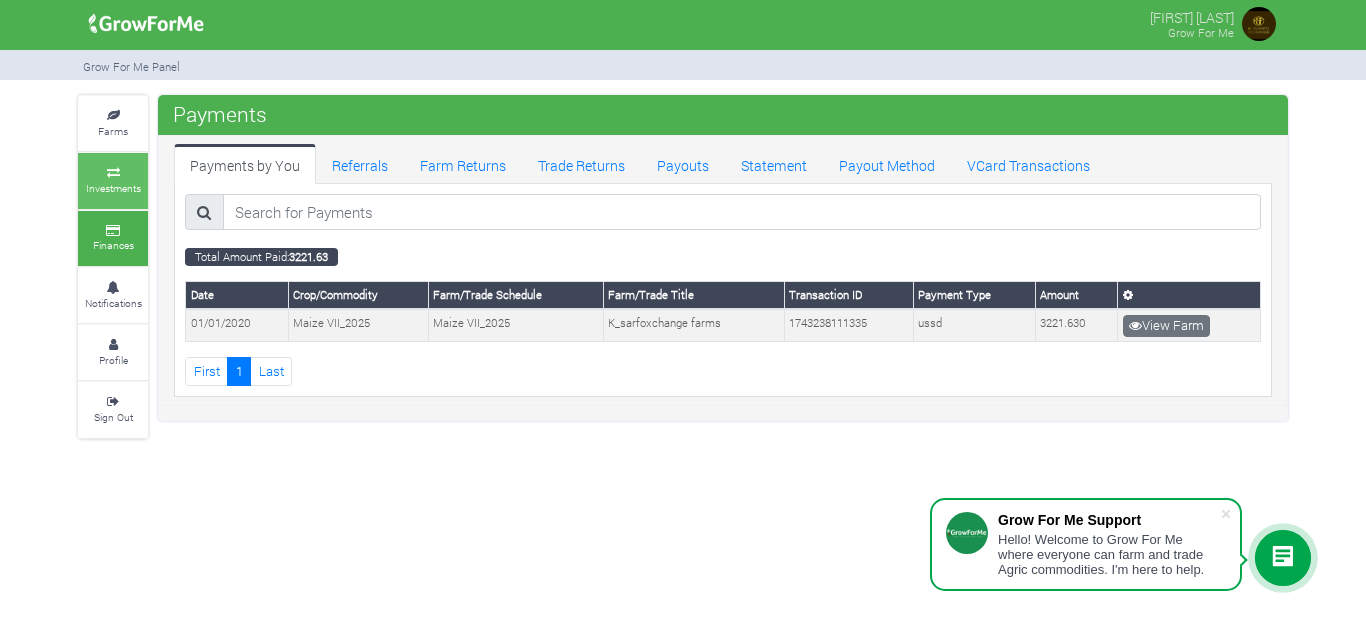 click on "Investments" at bounding box center (113, 188) 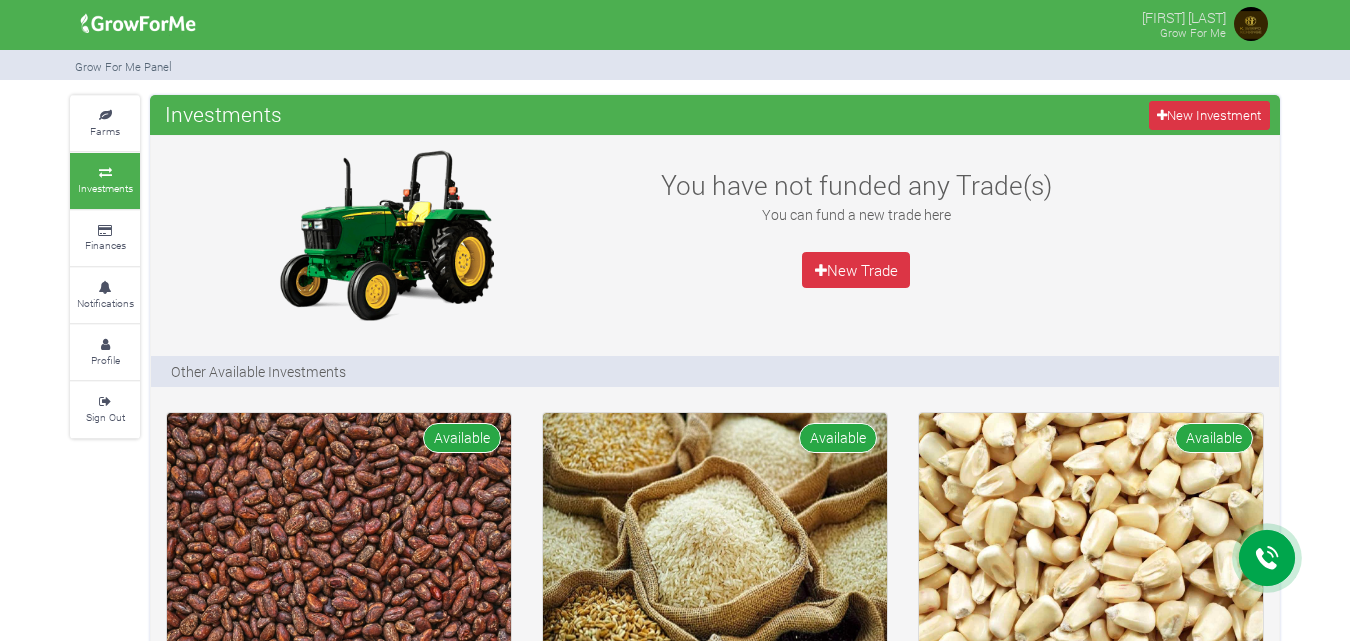 scroll, scrollTop: 0, scrollLeft: 0, axis: both 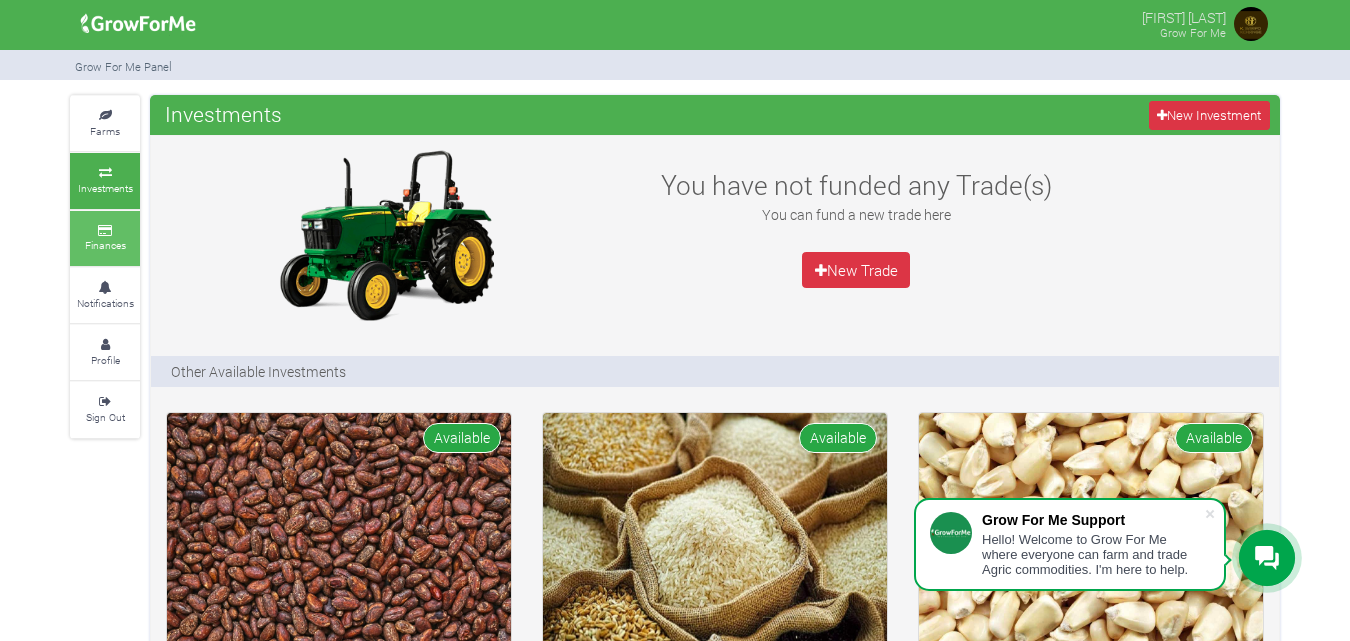 click on "Finances" at bounding box center (105, 238) 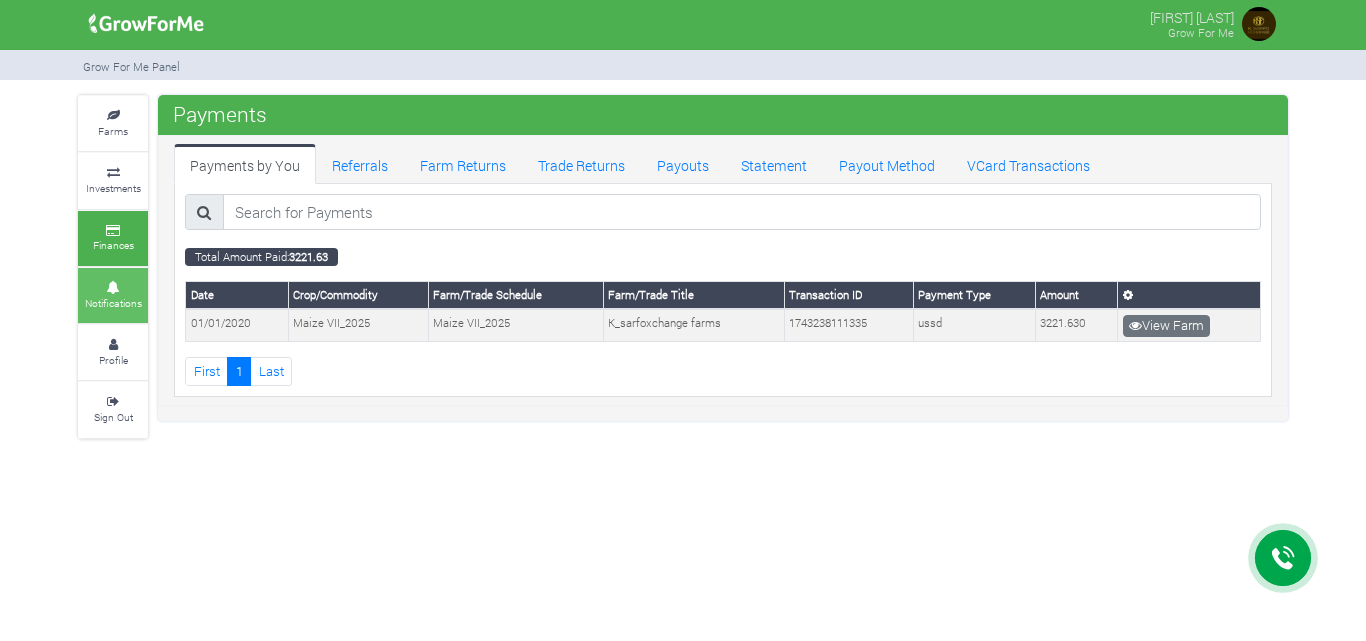 scroll, scrollTop: 0, scrollLeft: 0, axis: both 